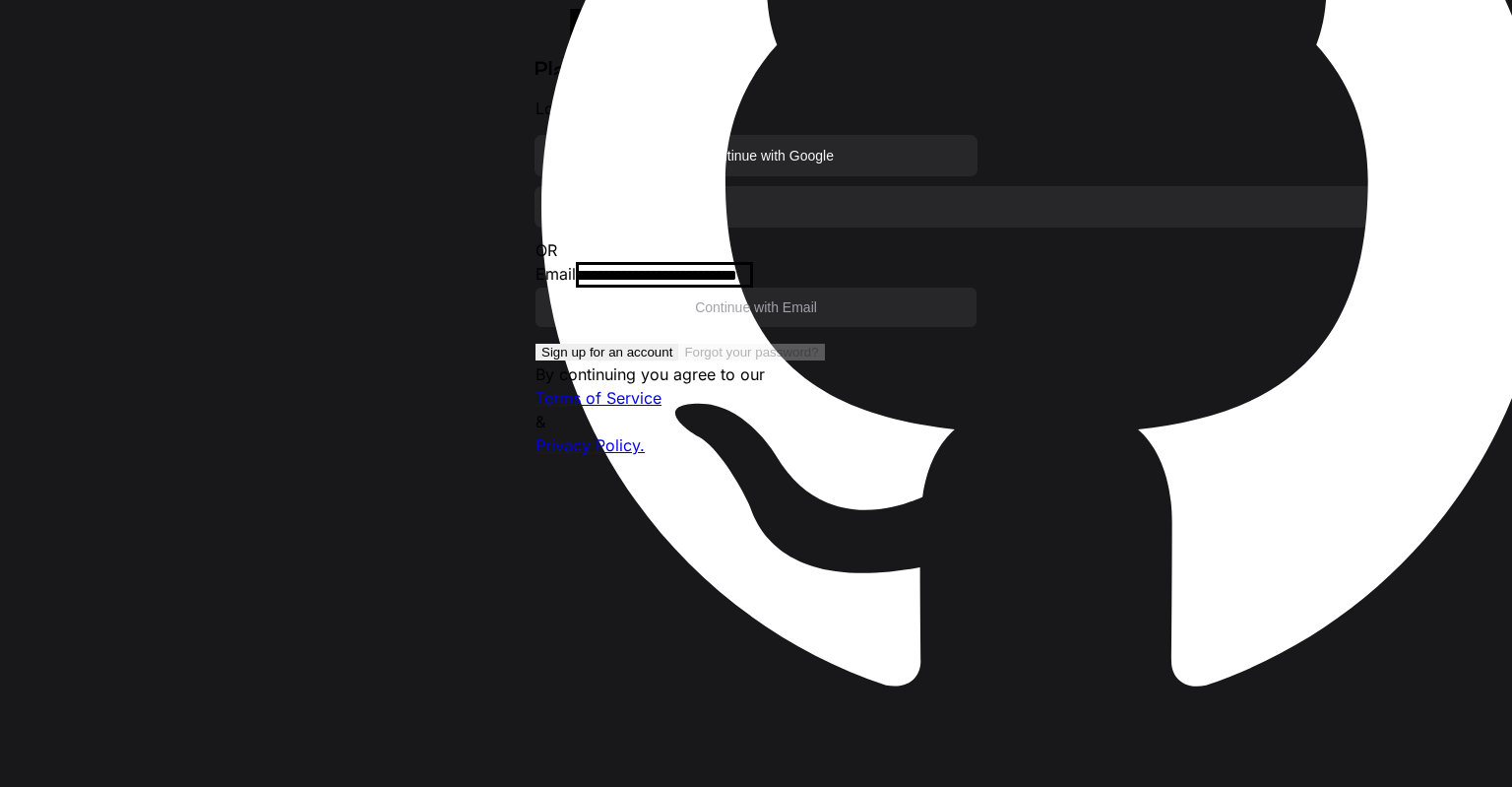 scroll, scrollTop: 0, scrollLeft: 0, axis: both 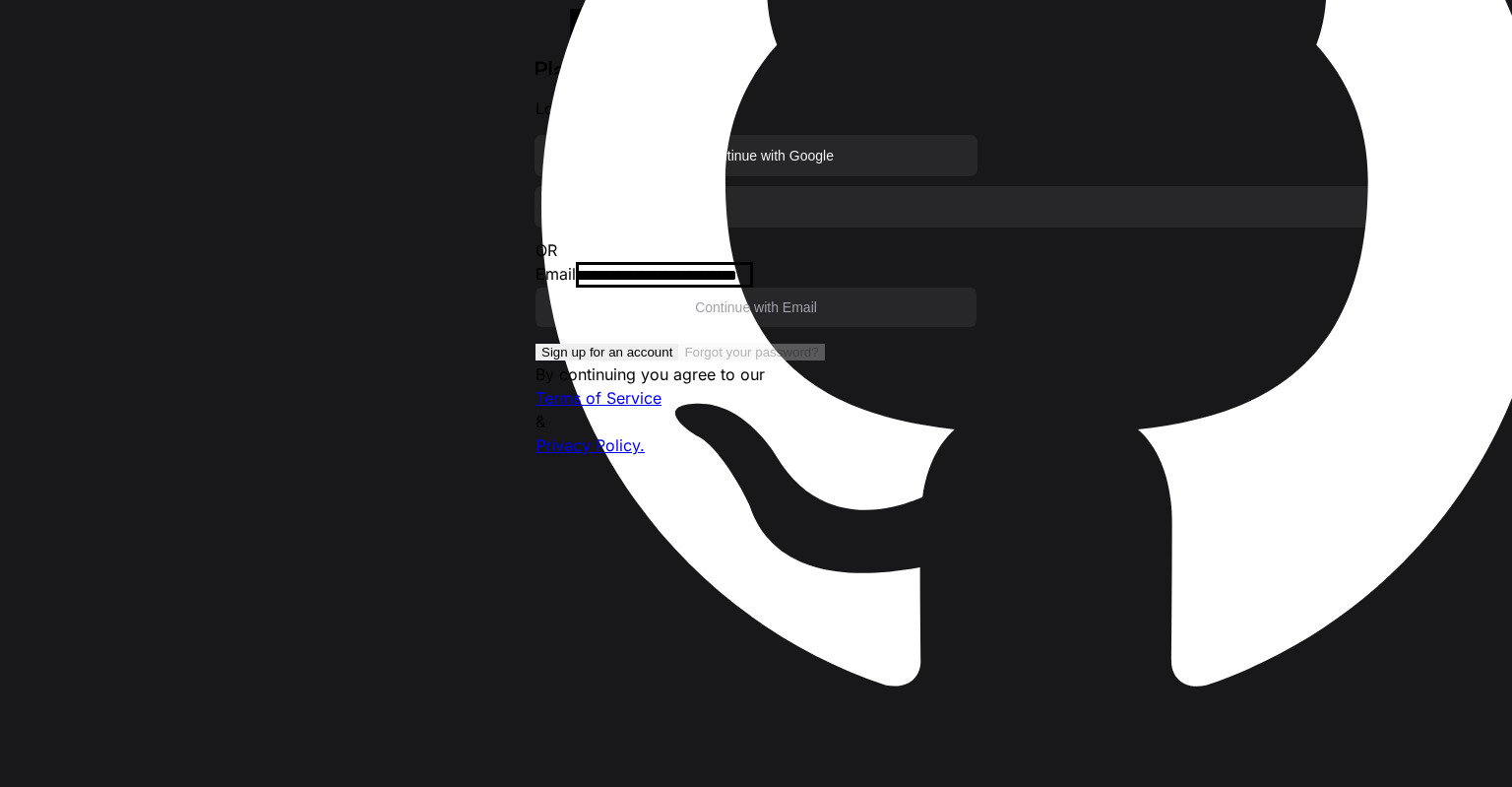 type on "**********" 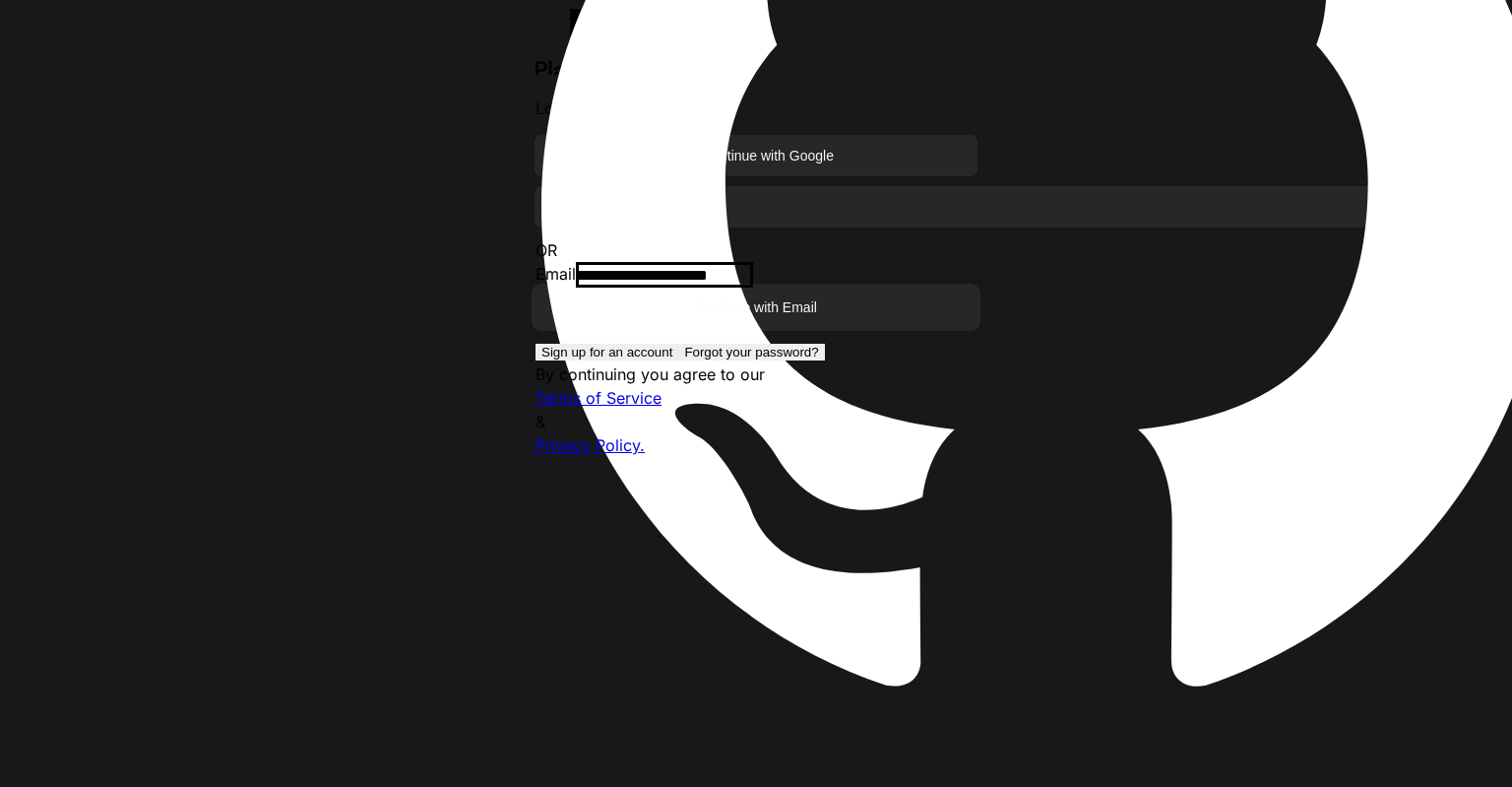 click on "Continue with Email" at bounding box center [756, 307] 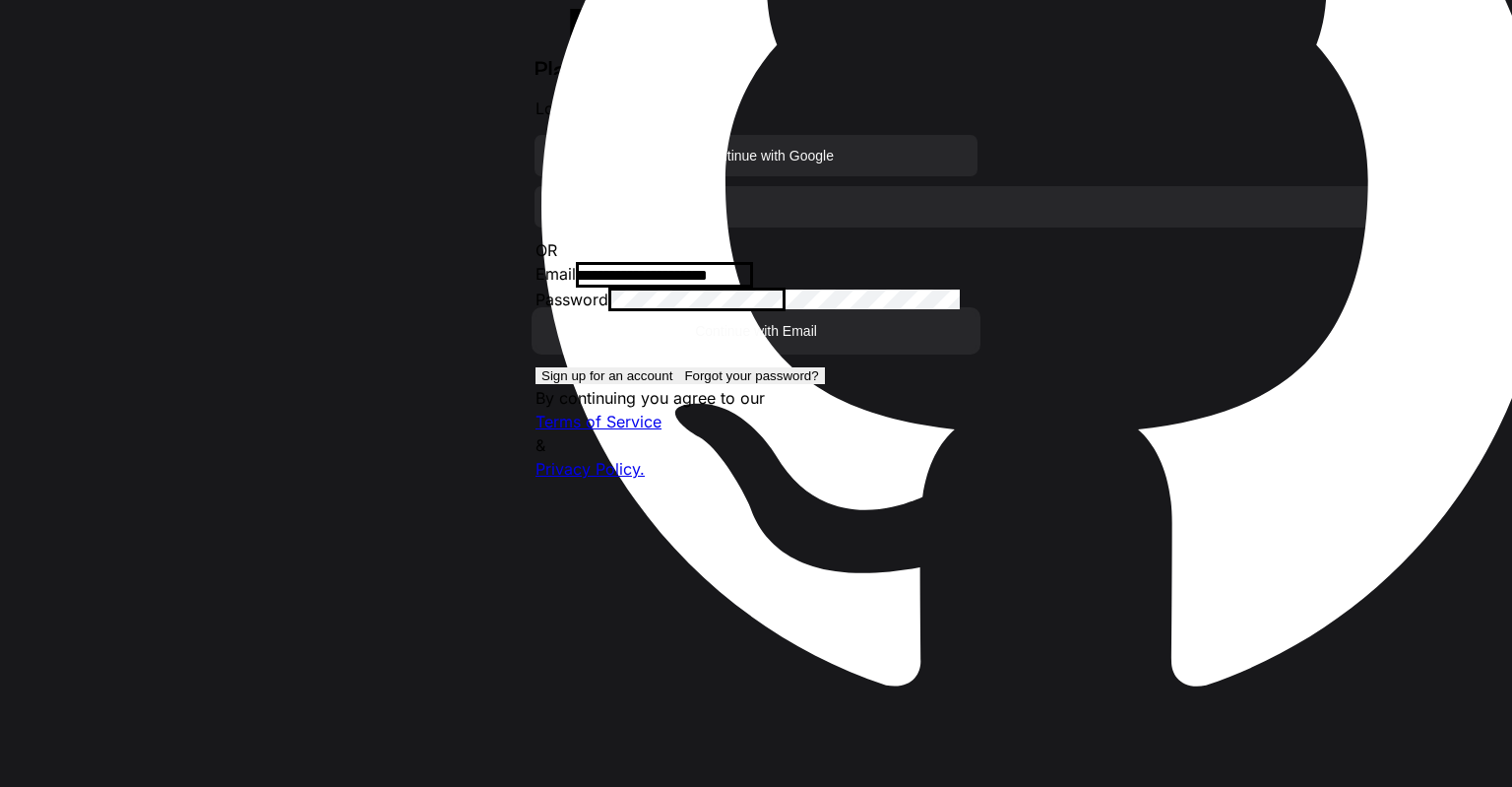 click on "Continue with Email" at bounding box center (756, 331) 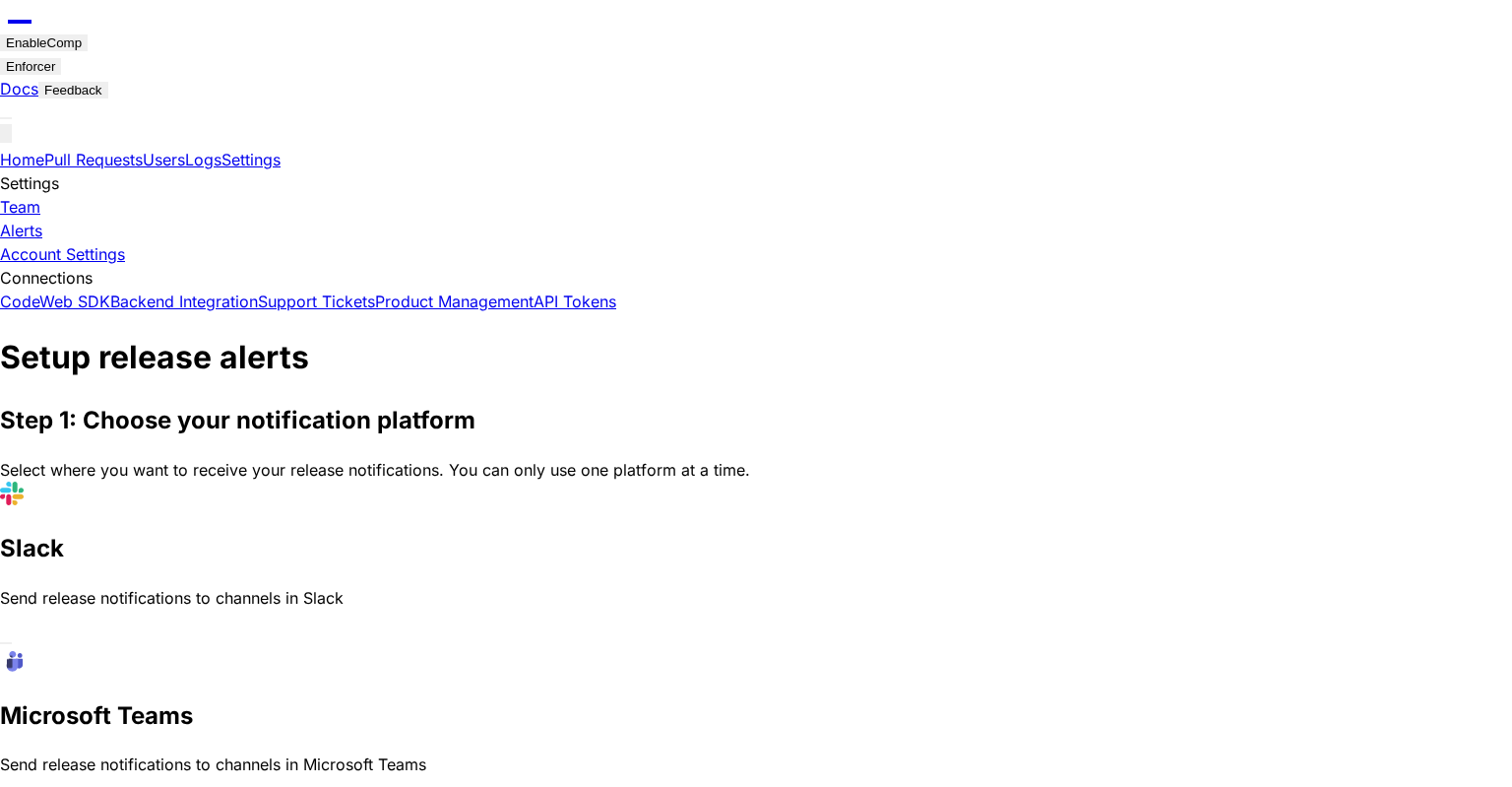 click on "Team" 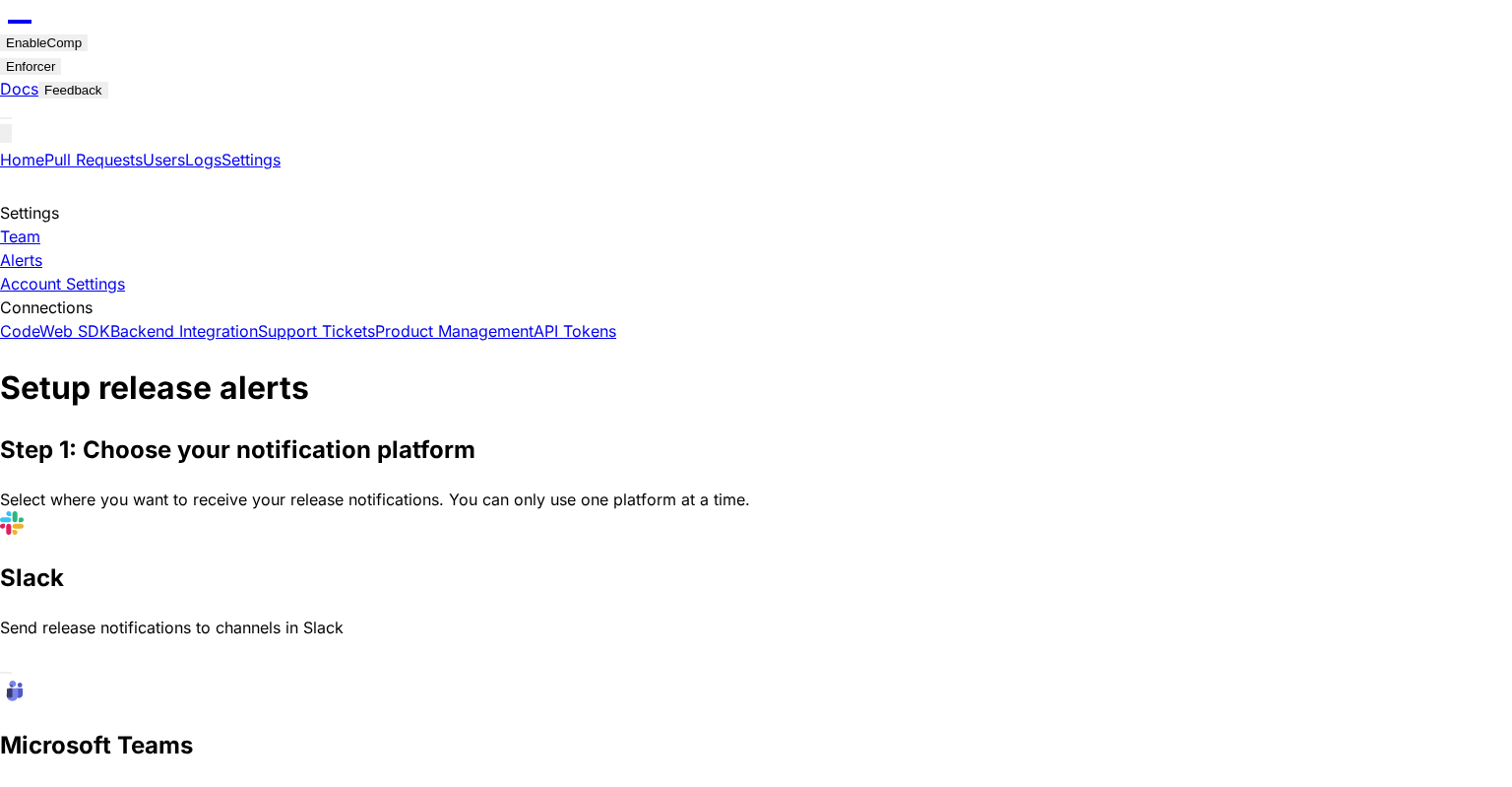 click on "Home" at bounding box center [22, 160] 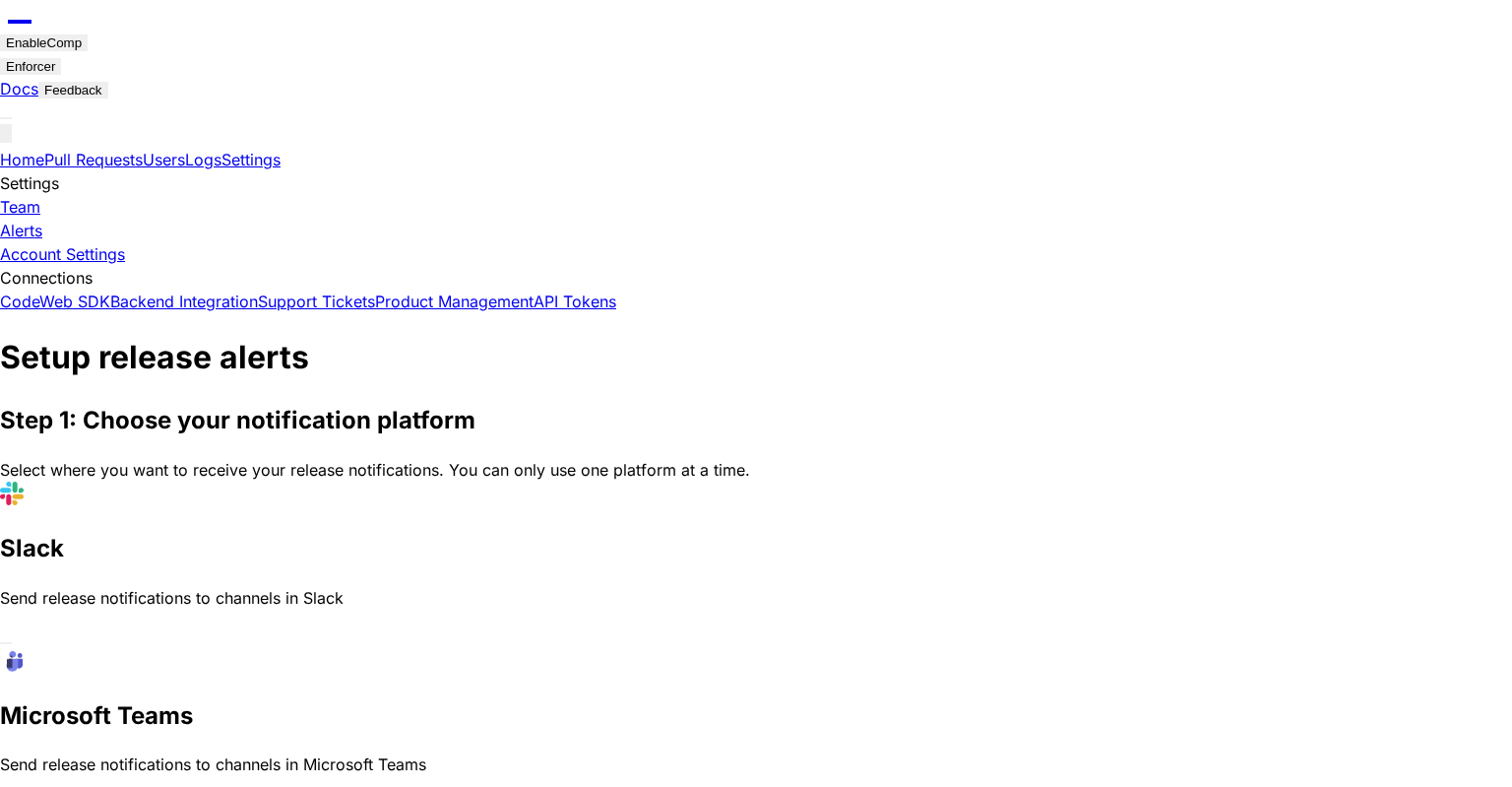 click 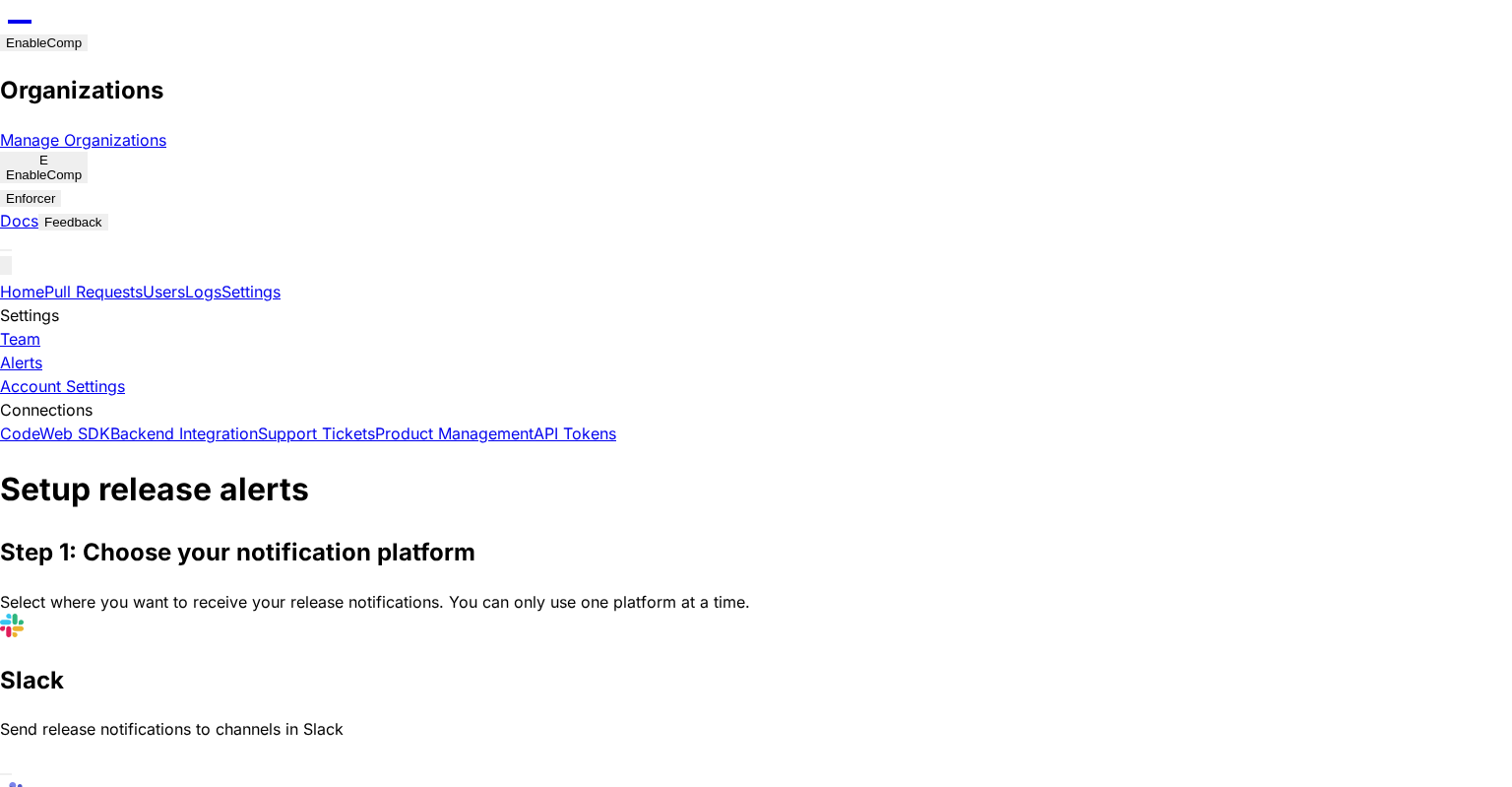 click on "EnableComp" at bounding box center (43, 174) 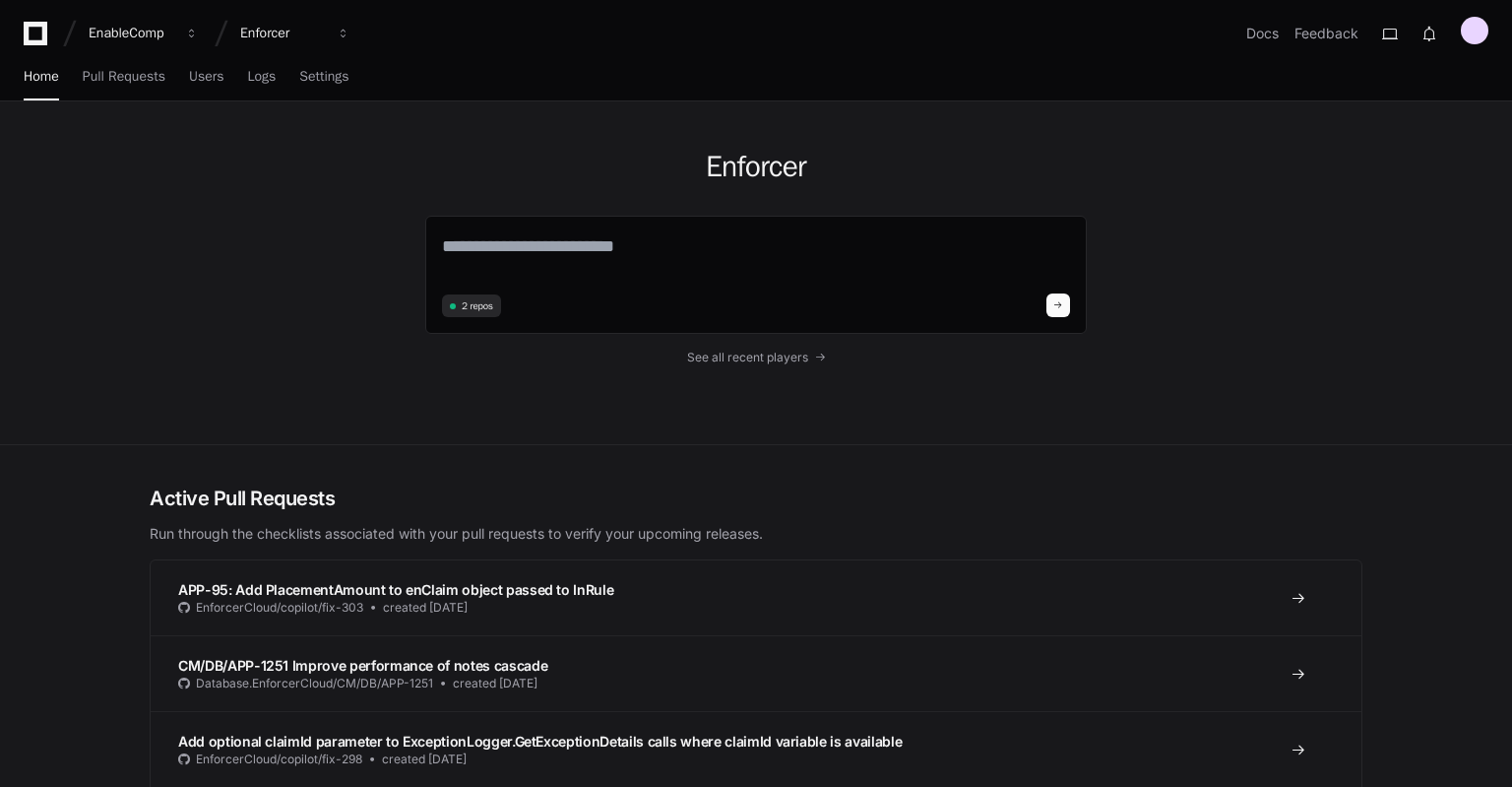 scroll, scrollTop: 0, scrollLeft: 0, axis: both 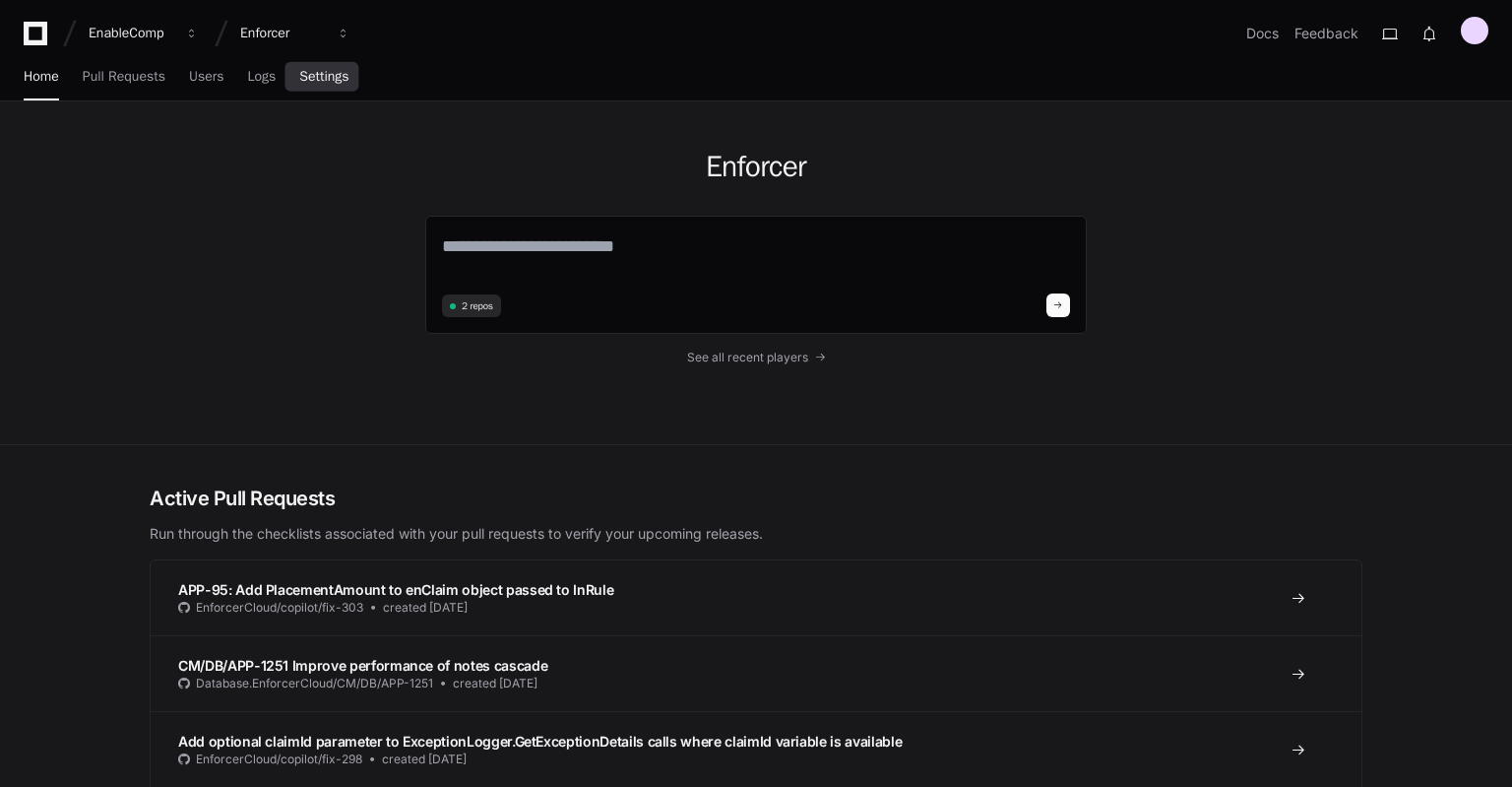 click on "Settings" at bounding box center [324, 77] 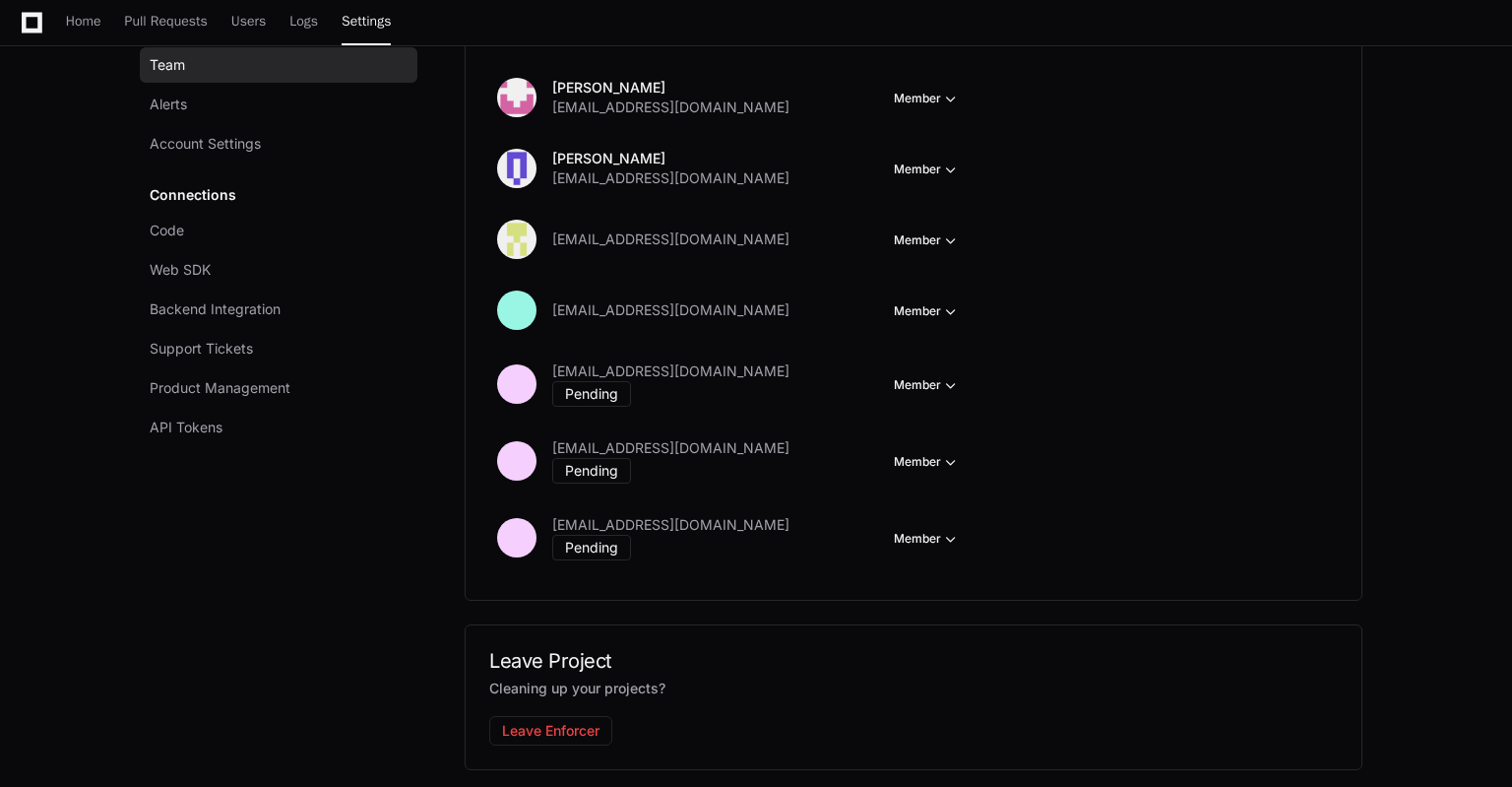 scroll, scrollTop: 548, scrollLeft: 0, axis: vertical 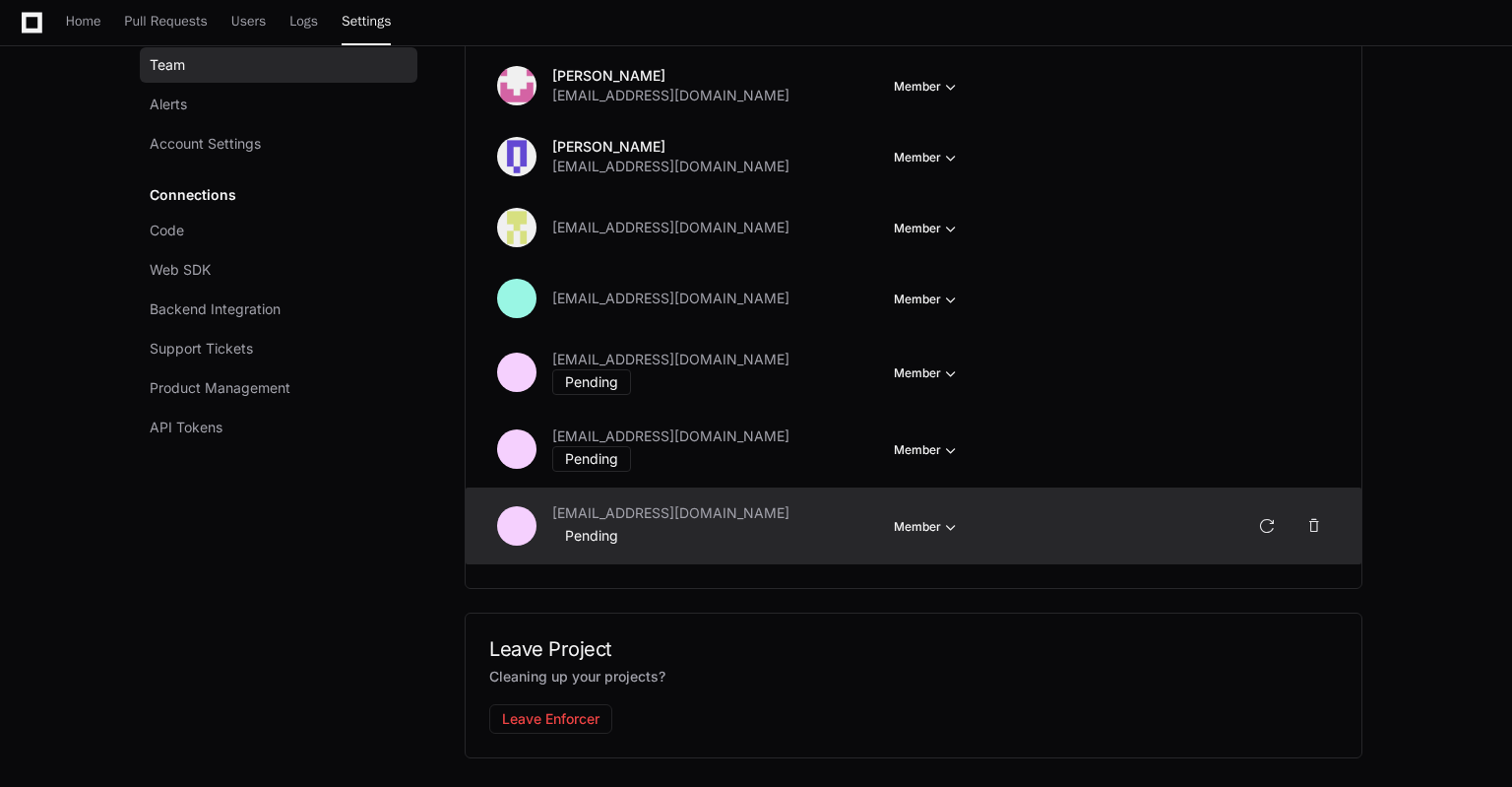 click at bounding box center [941, -197] 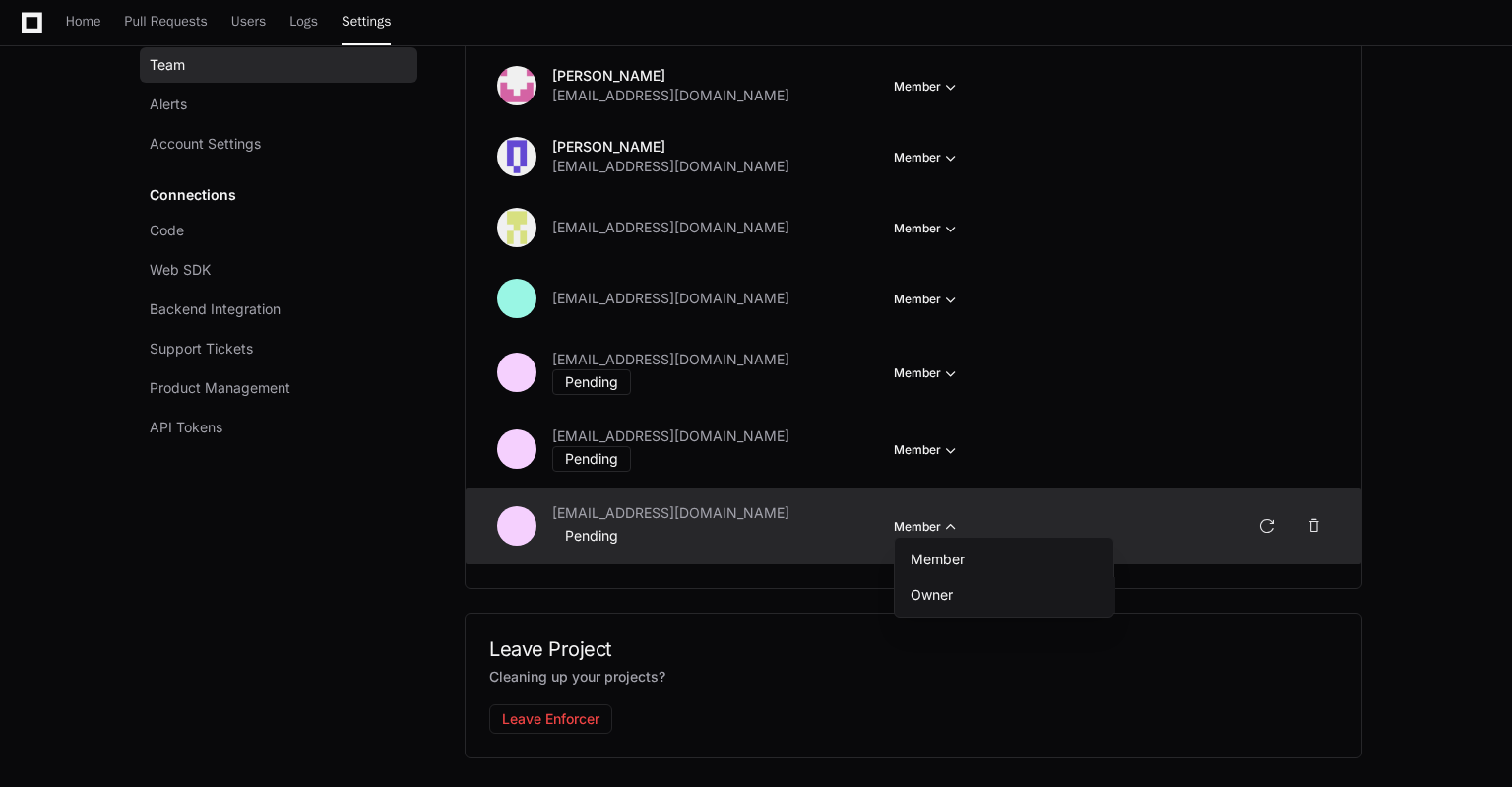 click on "Owner" 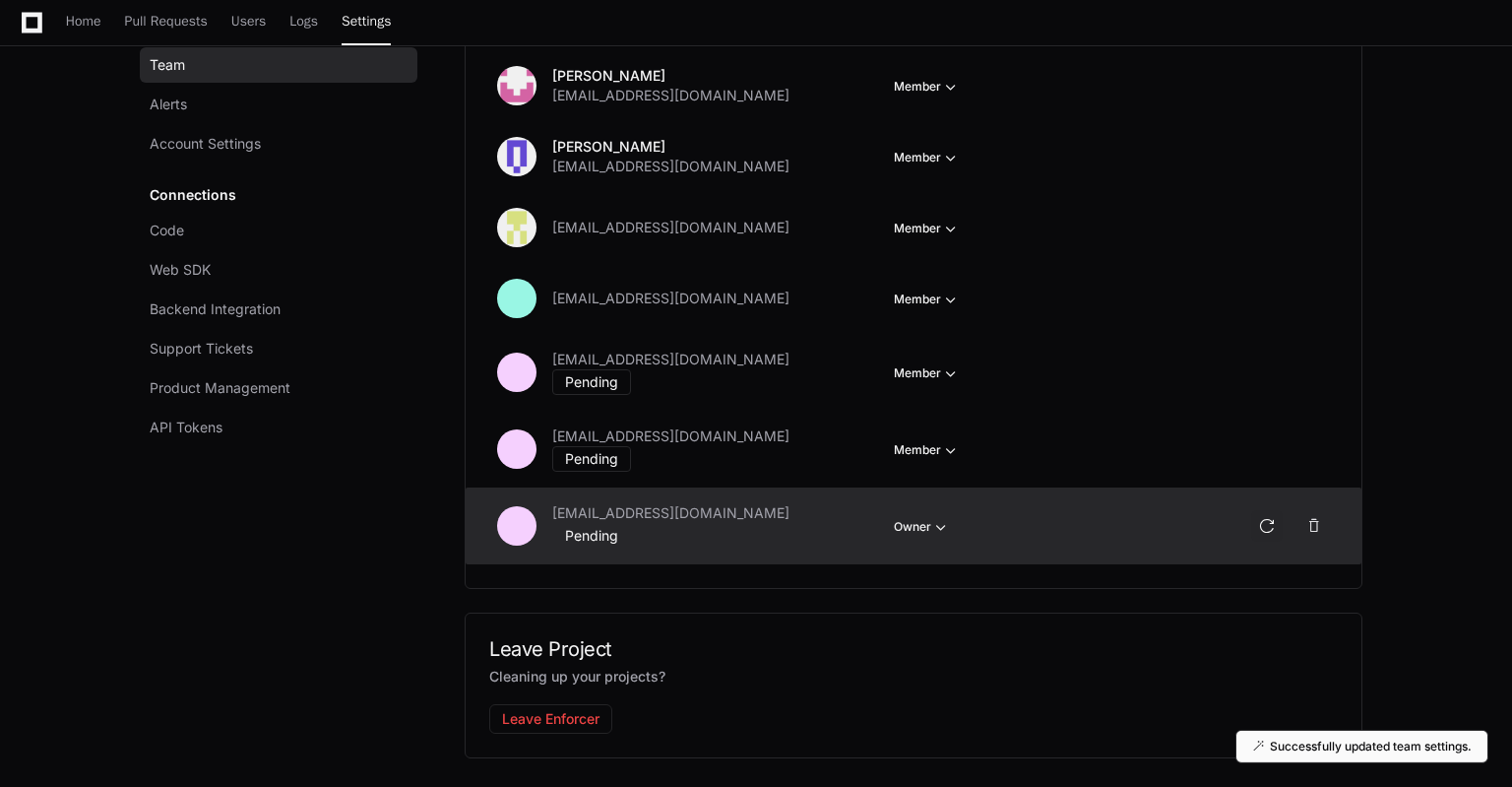 click 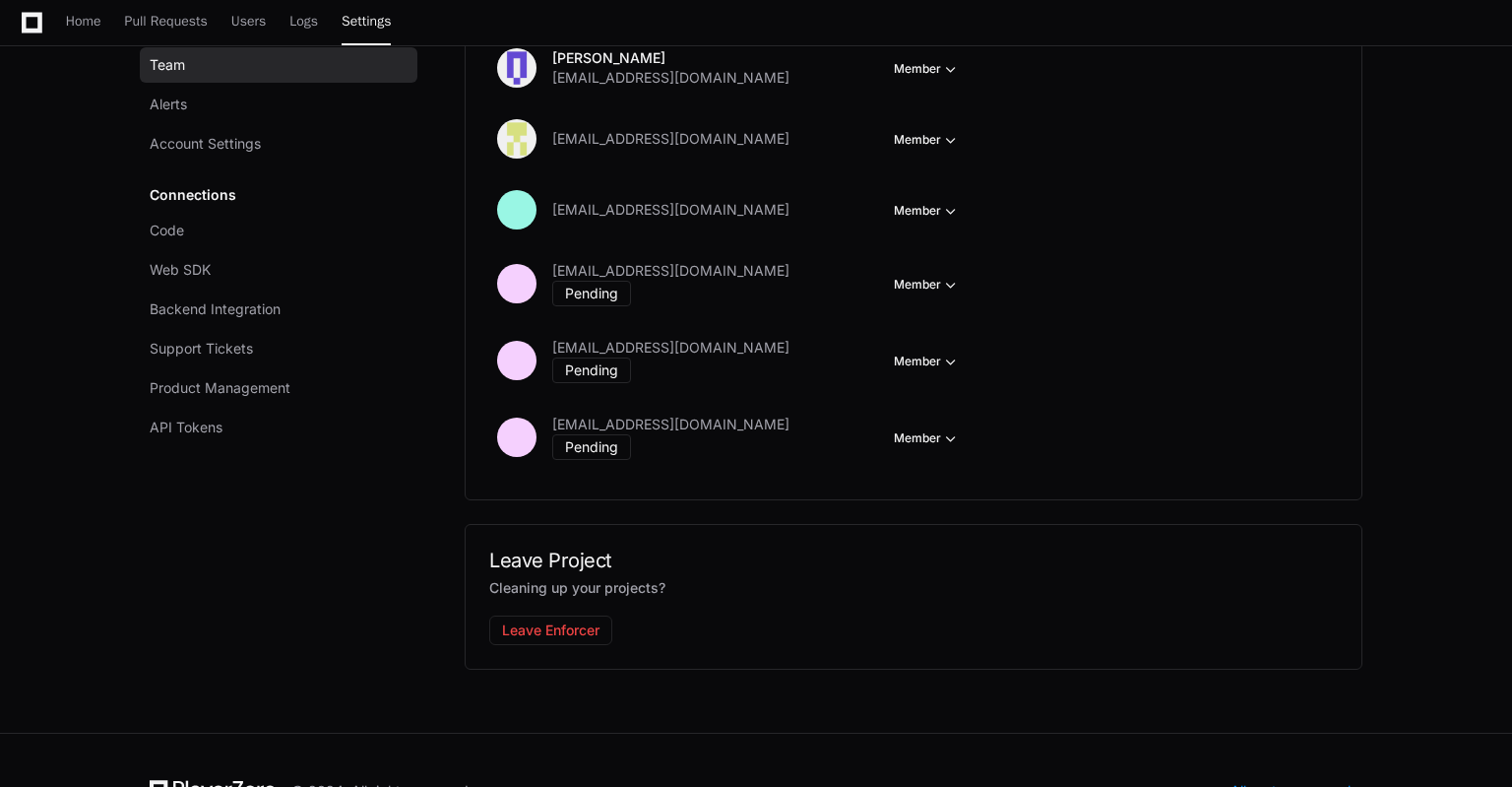 scroll, scrollTop: 678, scrollLeft: 0, axis: vertical 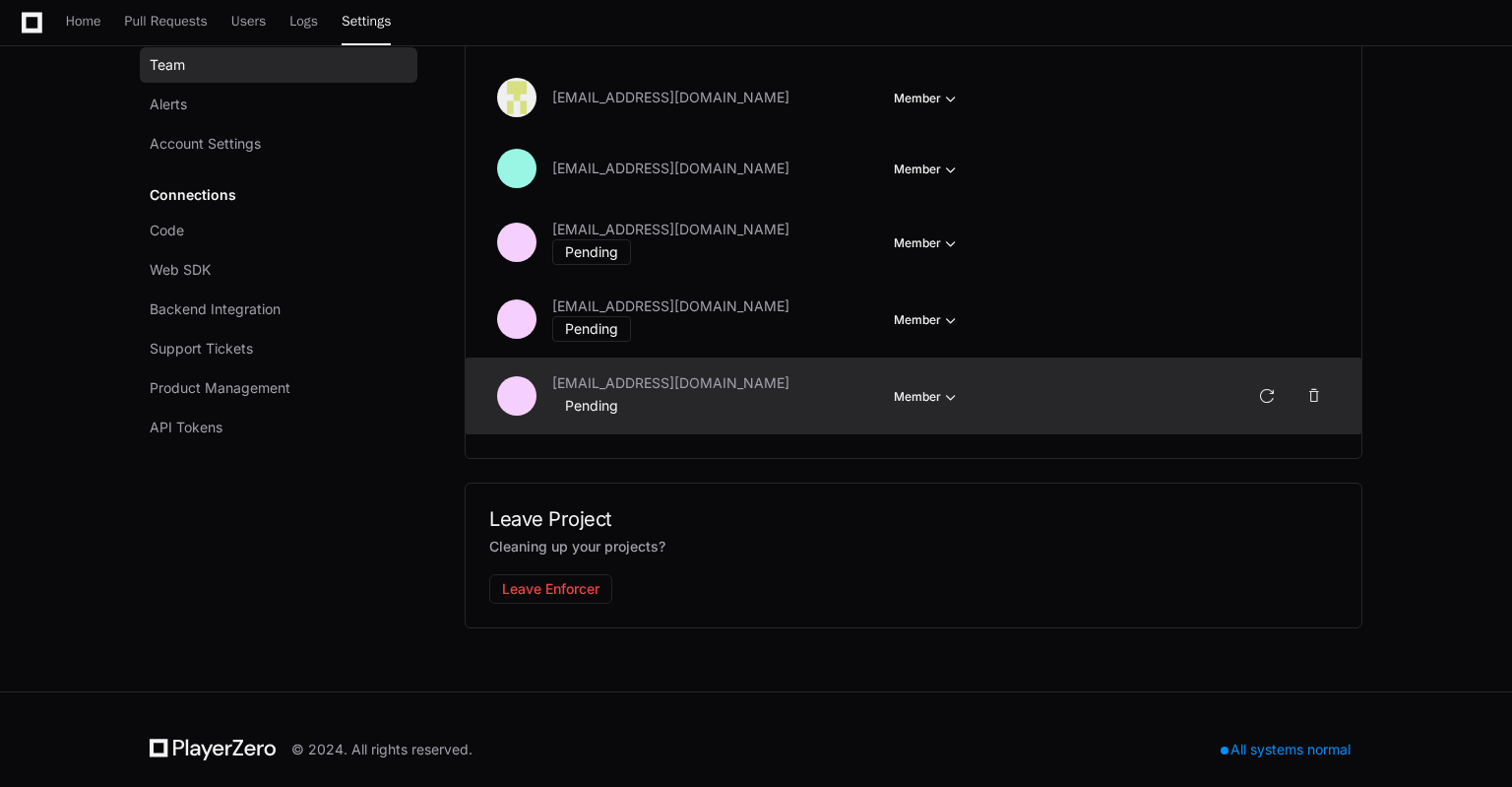 click at bounding box center (941, -327) 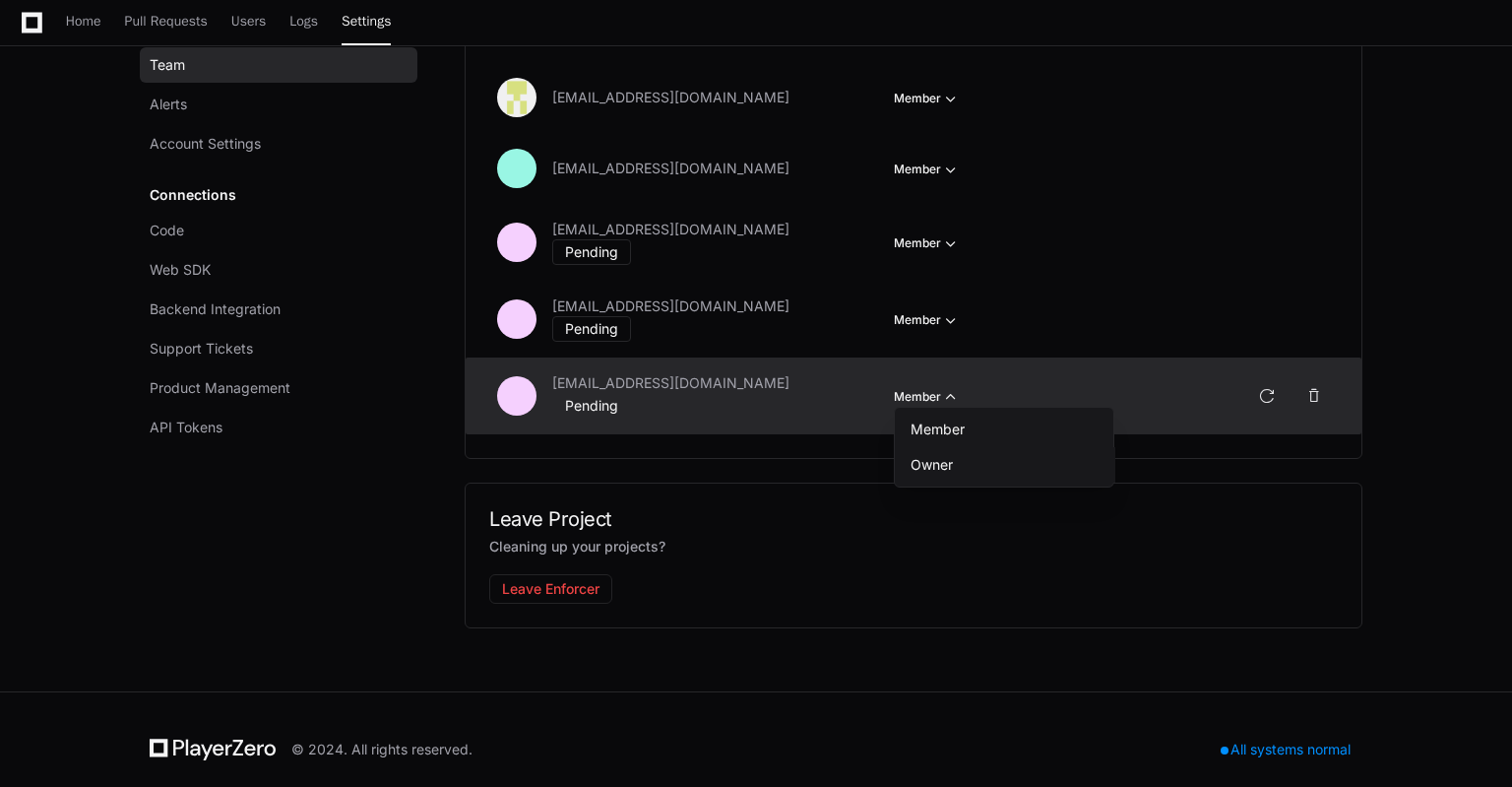 click on "Owner" 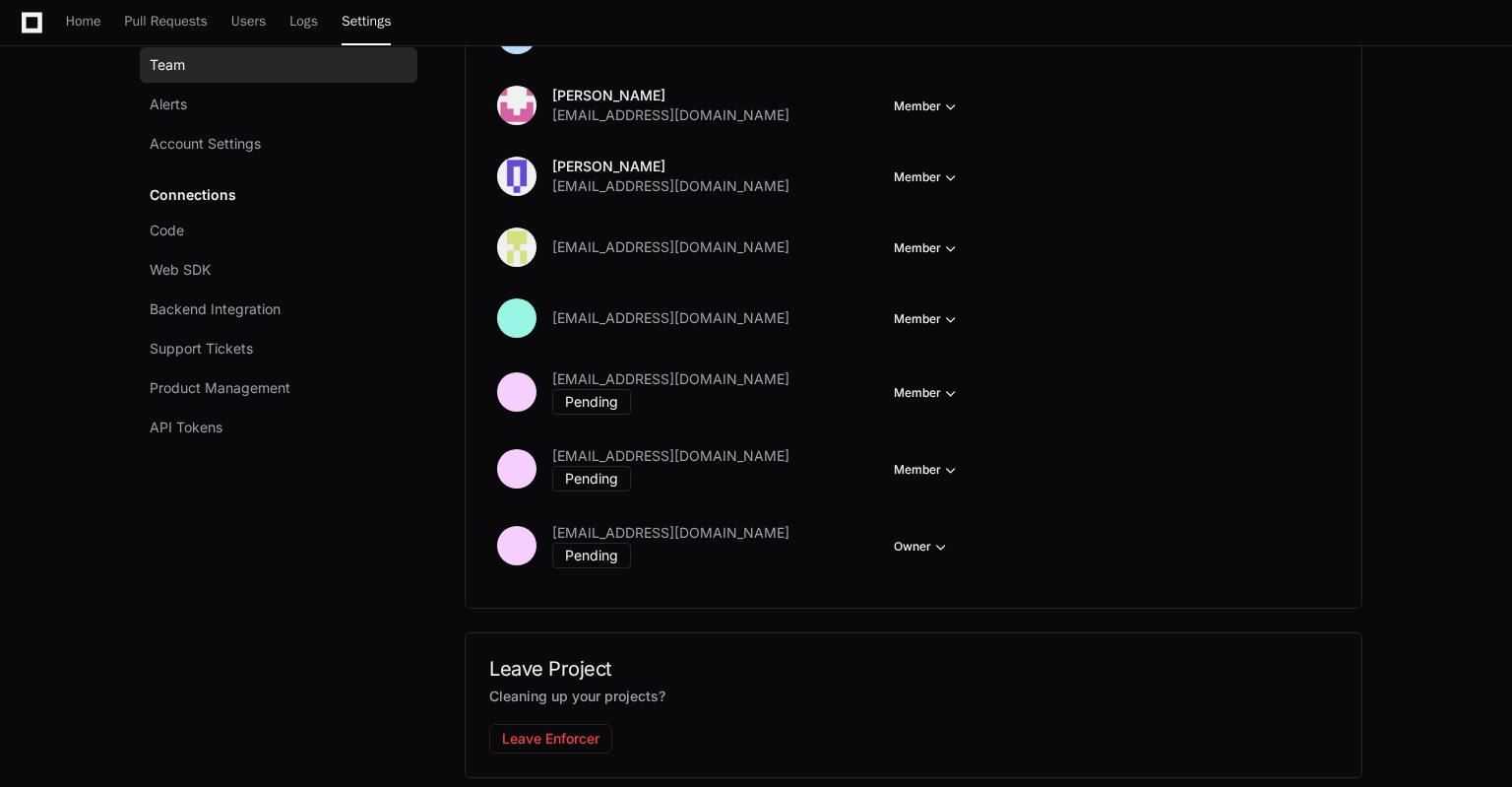 scroll, scrollTop: 527, scrollLeft: 0, axis: vertical 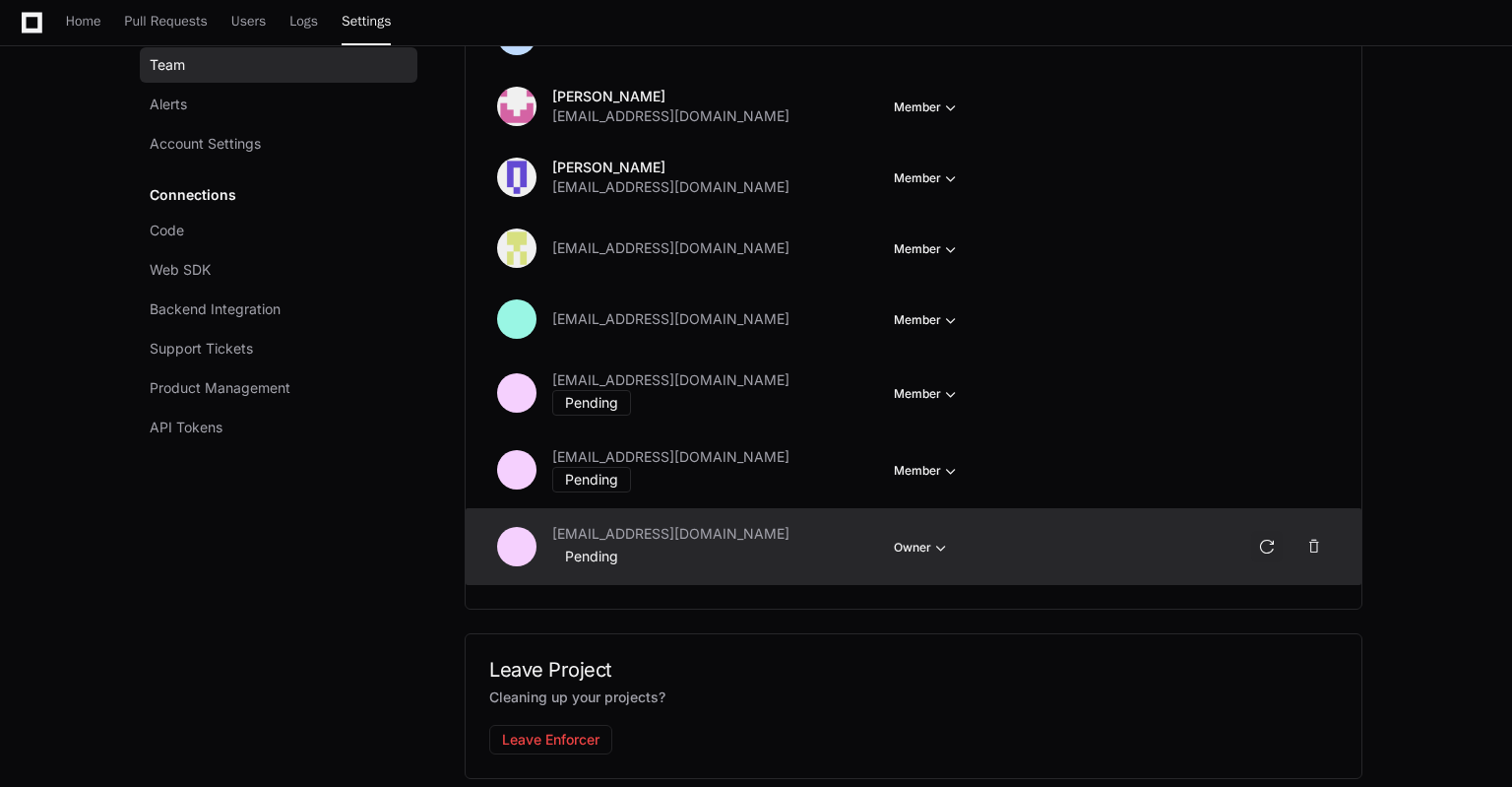 click 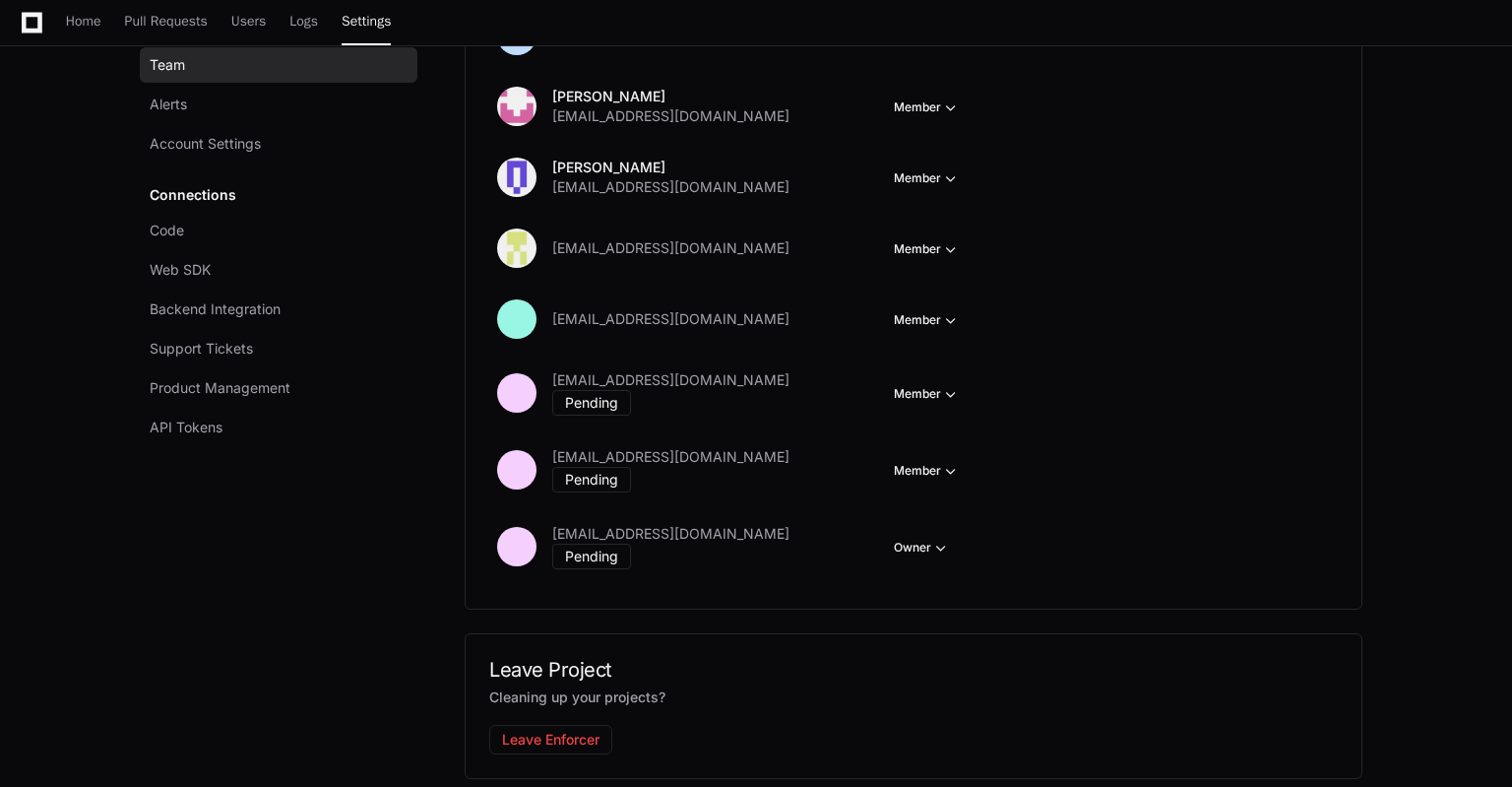 click on "Settings Team Alerts Account Settings Connections Code Web SDK Backend Integration Support Tickets Product Management API Tokens My Team  Invite
PlayerZero Support support@playerzero.ai  Owner    bortega@enablecomp.com Owner David Corrigan dcorrigan@enablecomp.com  Owner    acrosby@enablecomp.com  Member  Craig Connally cconnally@enablecomp.com  Member  Jay C jcrockett@enablecomp.com  Member    sgriffin@enablecomp.com  Member    klamb@enablecomp.com  Member  acunningham@enablecomp.com Pending   Member  bkenah@enablecomp.com Pending   Member  tgarcia@enablecomp.com Pending   Owner  Leave Project Cleaning up your projects? Leave Enforcer" 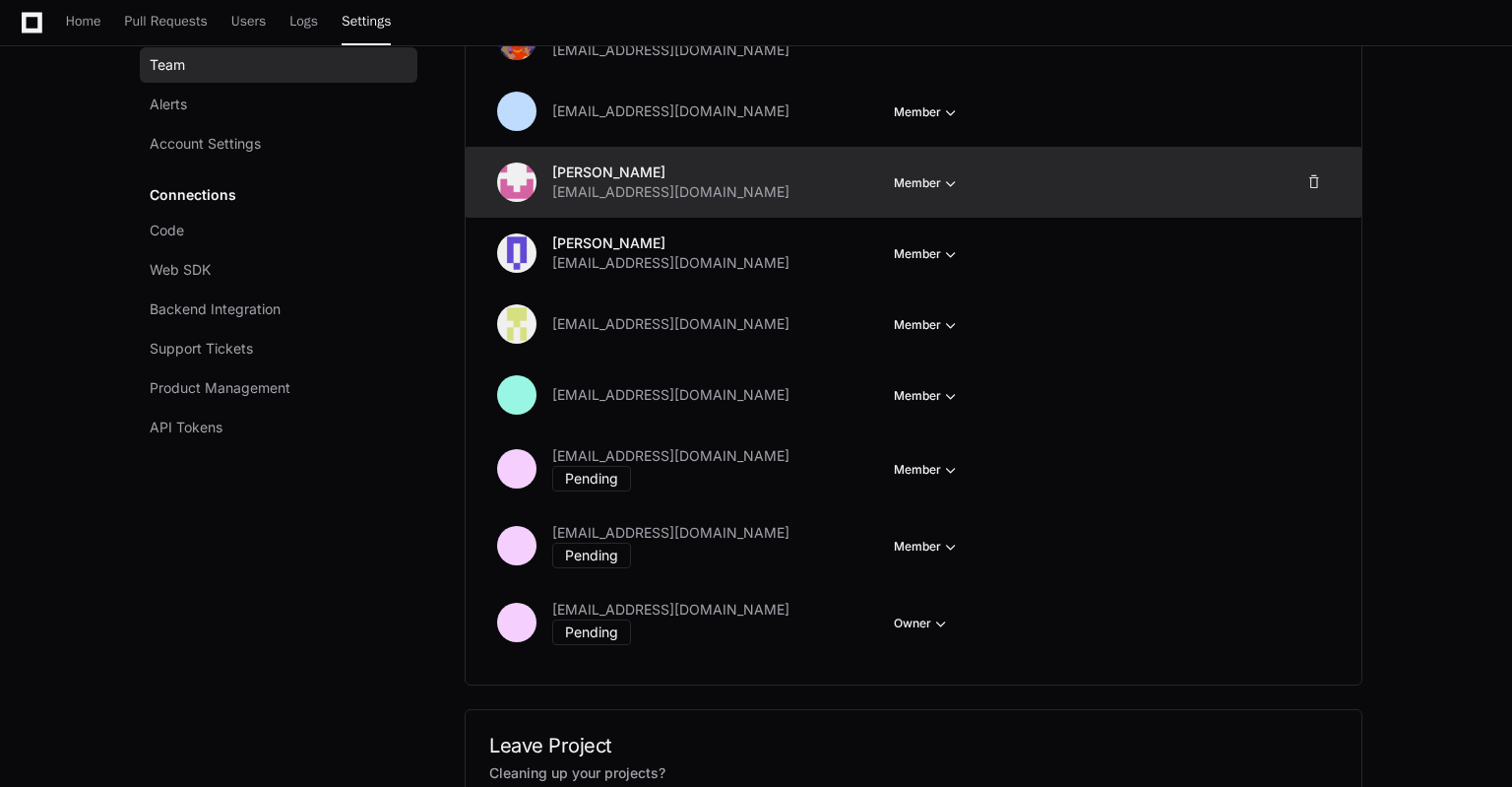 scroll, scrollTop: 678, scrollLeft: 0, axis: vertical 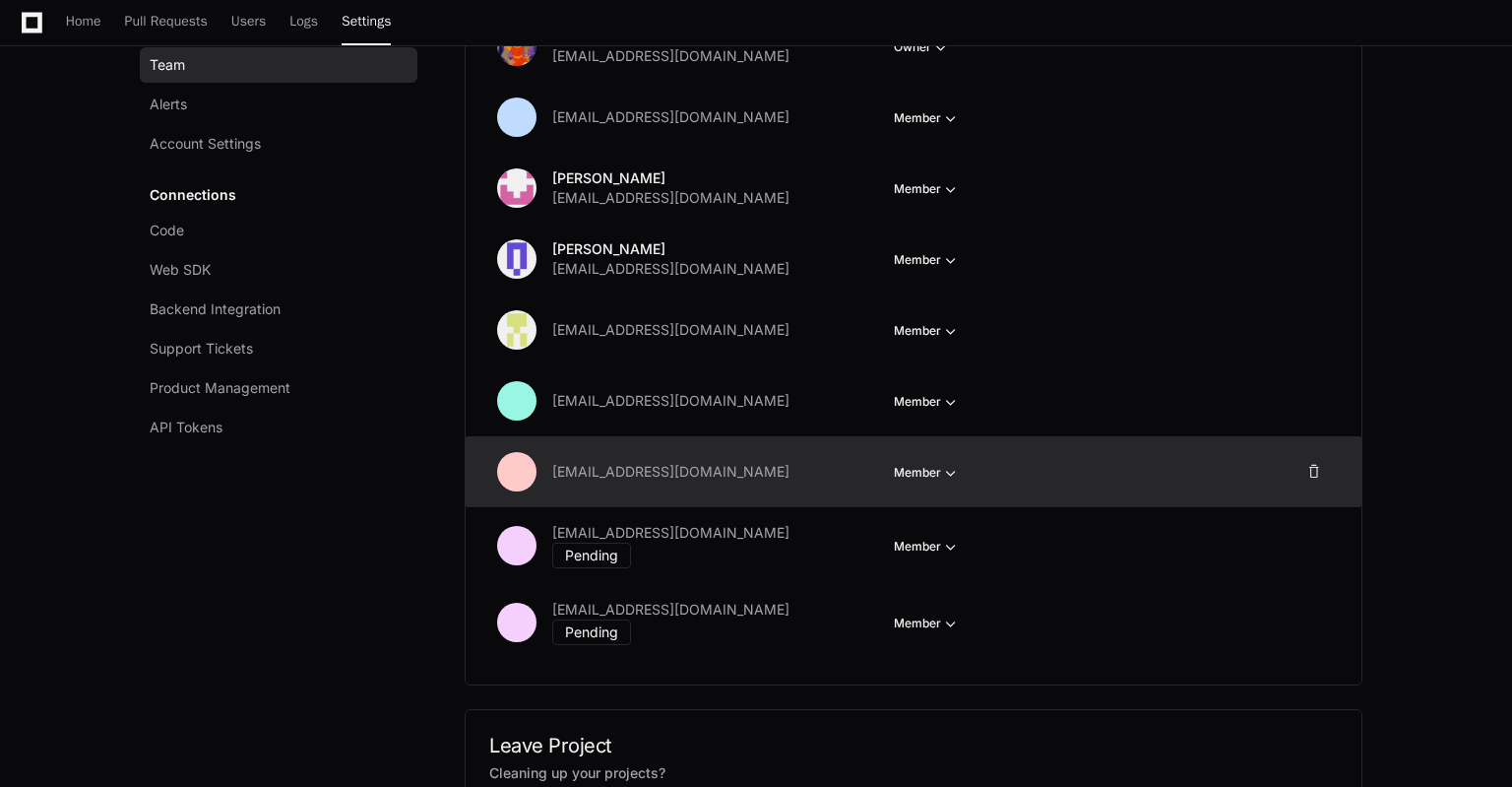 click at bounding box center [941, -95] 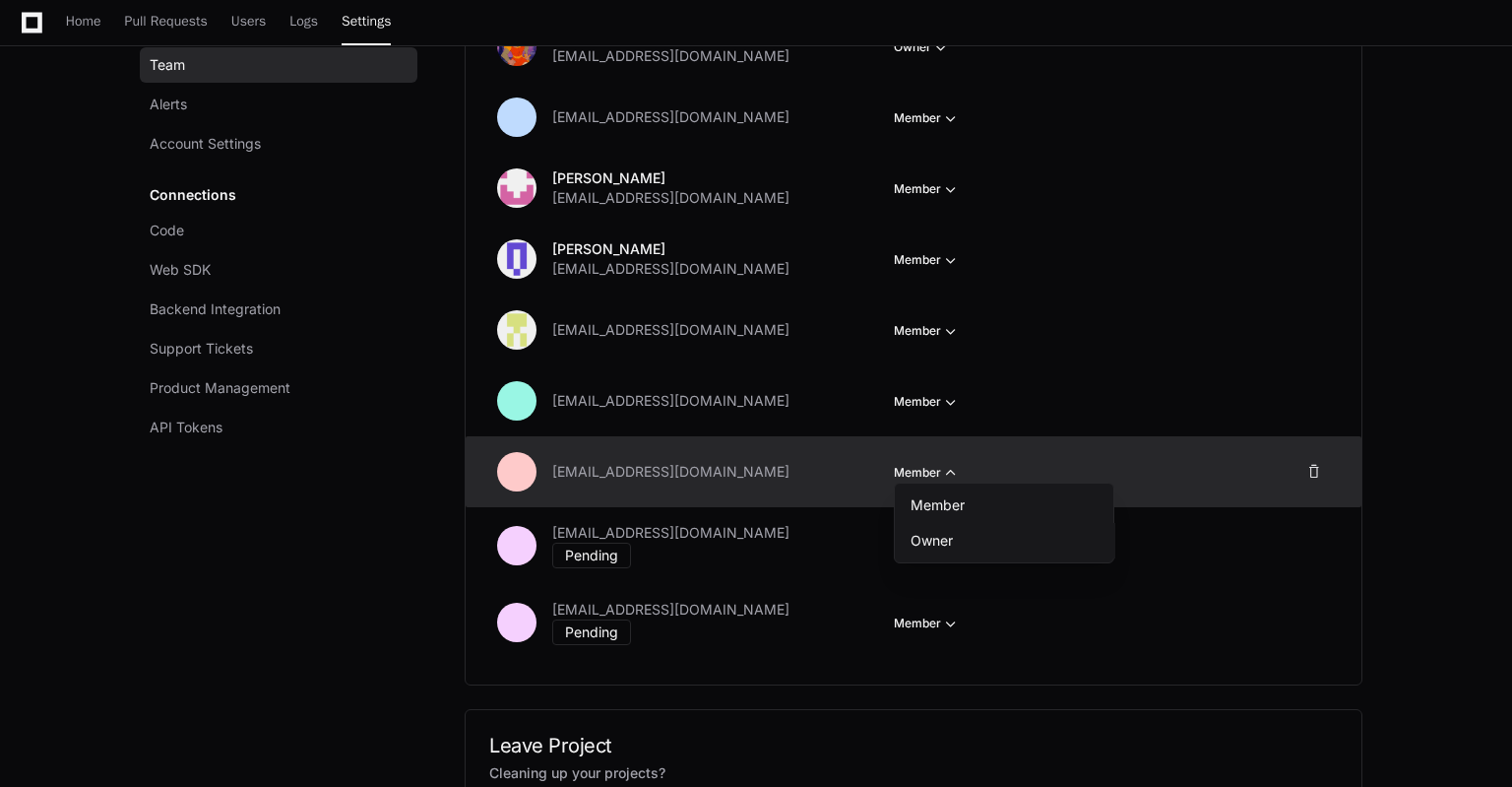 click on "Owner" 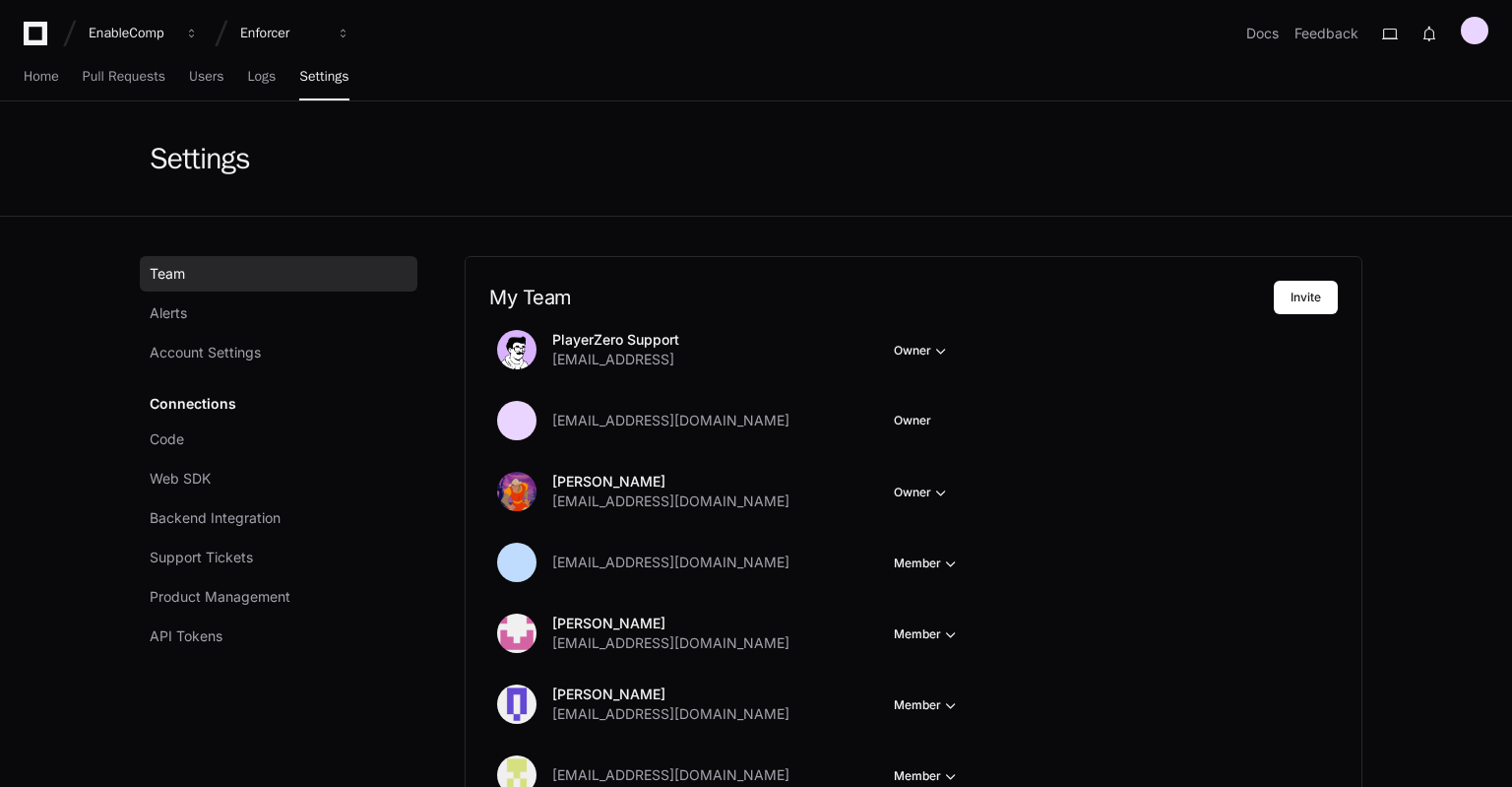 scroll, scrollTop: 0, scrollLeft: 0, axis: both 